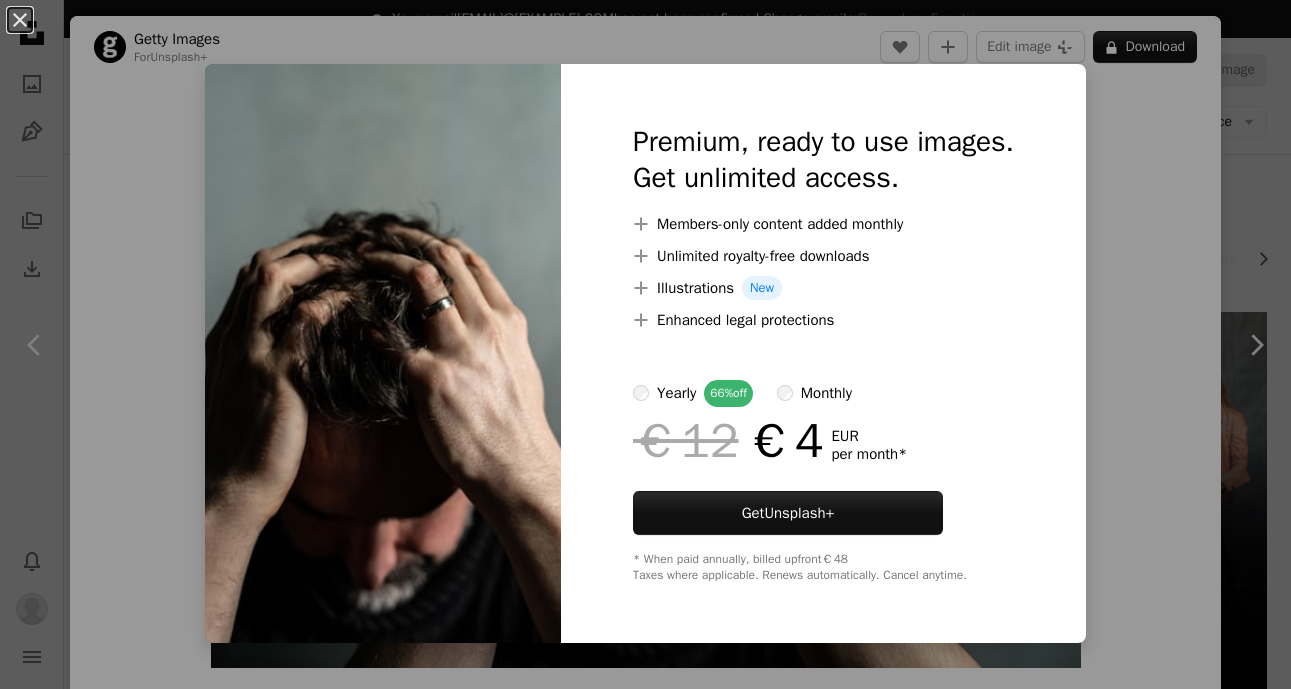 scroll, scrollTop: 885, scrollLeft: 0, axis: vertical 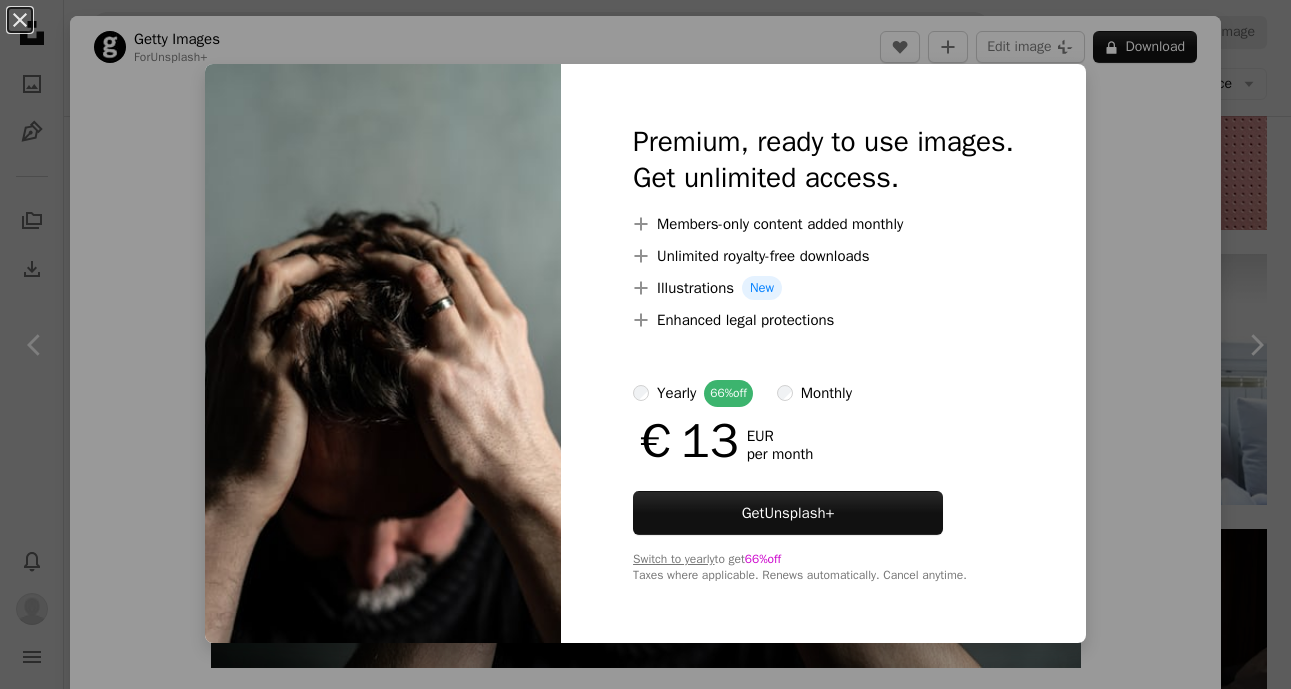 click on "An X shape Premium, ready to use images. Get unlimited access. A plus sign Members-only content added monthly A plus sign Unlimited royalty-free downloads A plus sign Illustrations  New A plus sign Enhanced legal protections yearly 66%  off monthly €13 EUR per month Get  Unsplash+ Switch to yearly  to get  66%  off Taxes where applicable. Renews automatically. Cancel anytime." at bounding box center [645, 344] 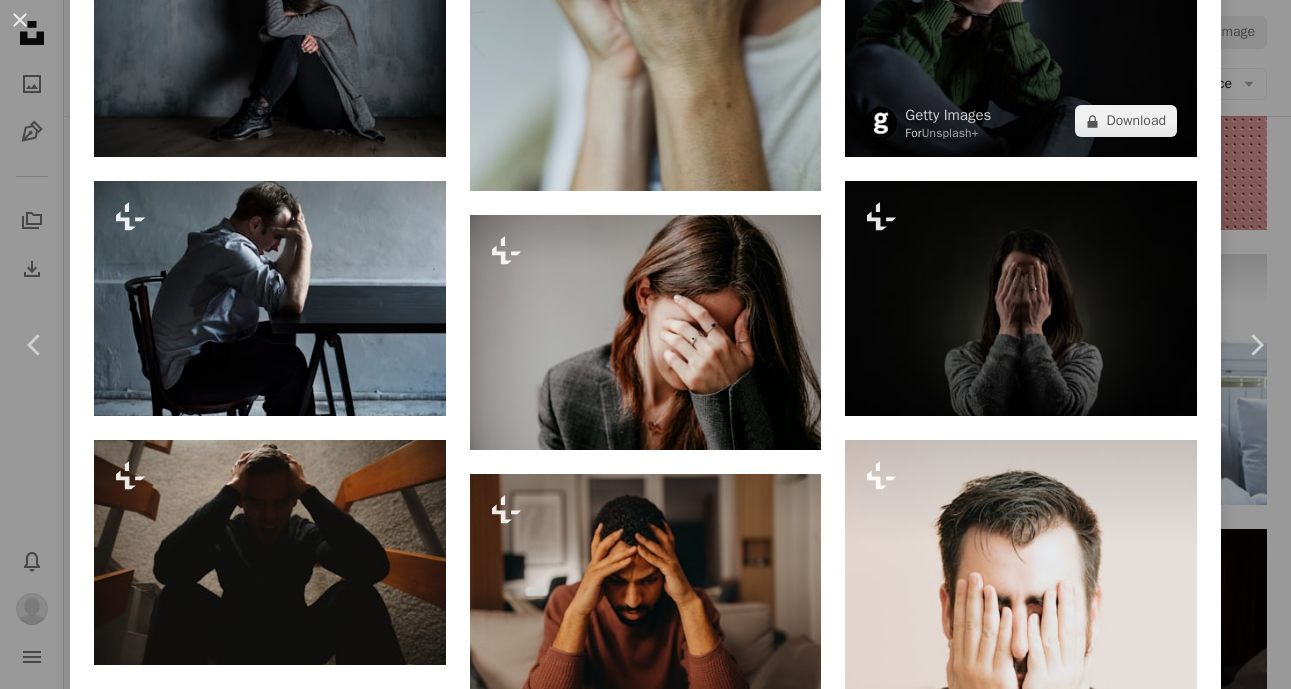scroll, scrollTop: 1768, scrollLeft: 0, axis: vertical 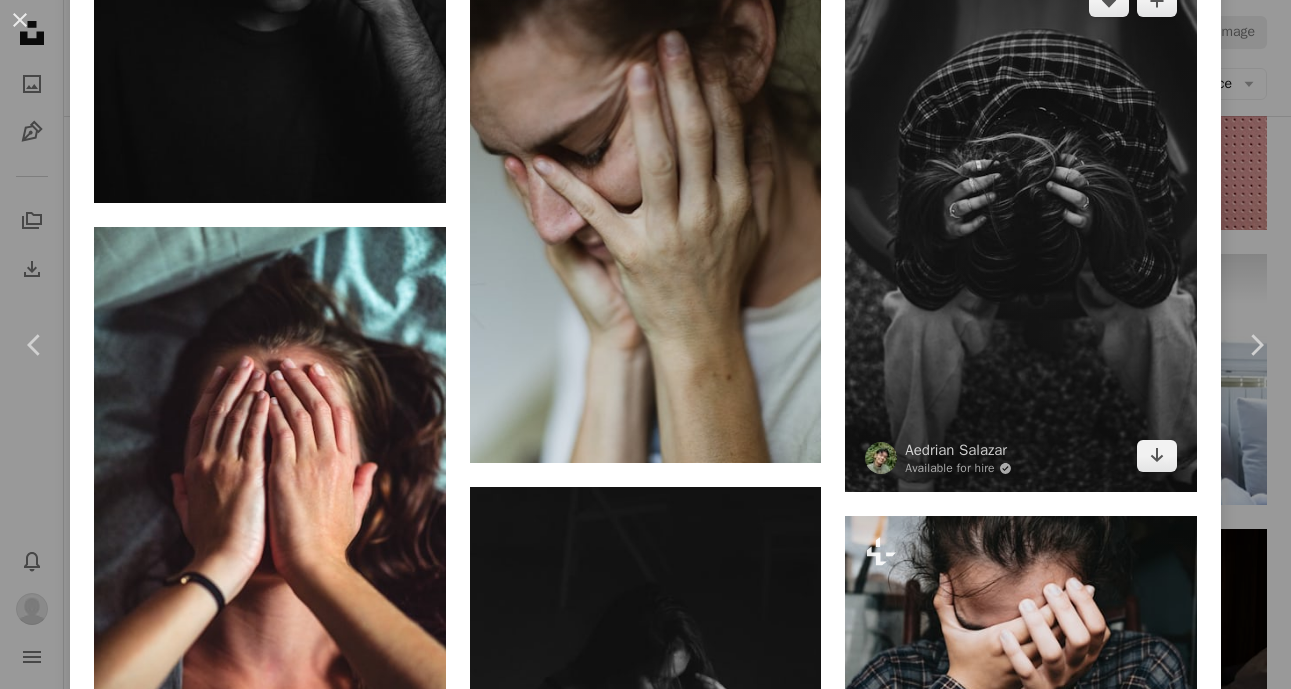 click at bounding box center [1021, 228] 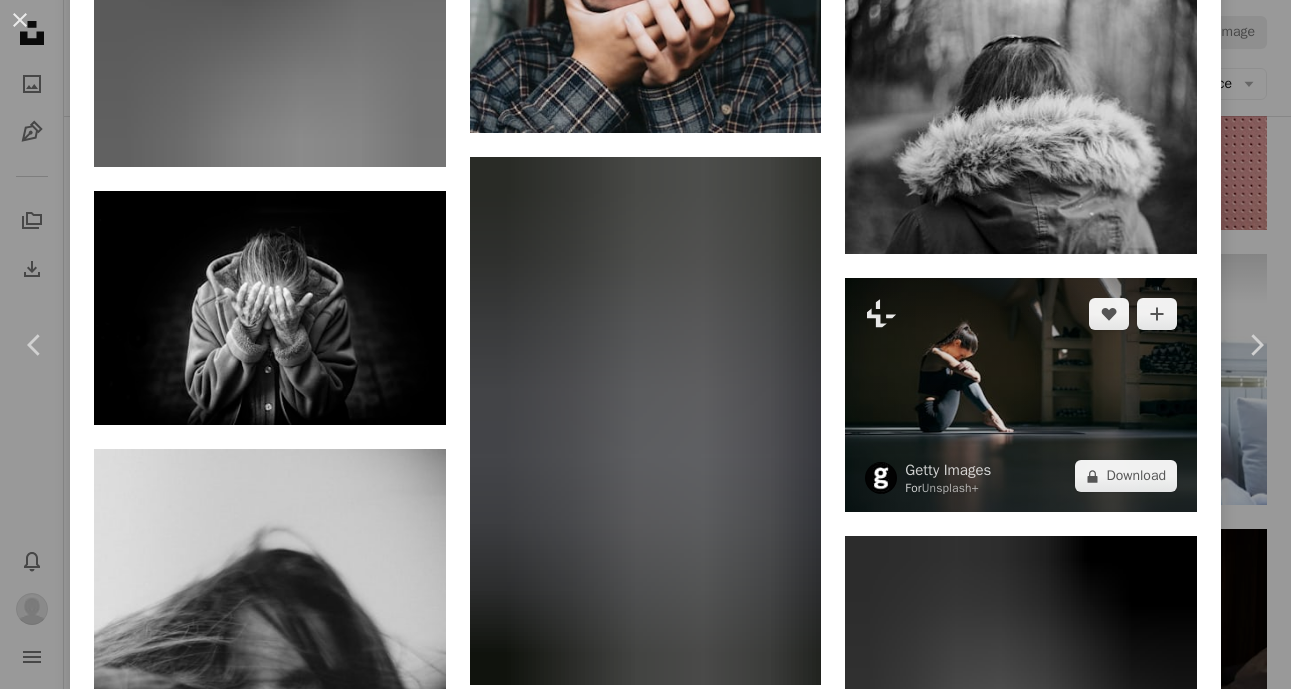 scroll, scrollTop: 8733, scrollLeft: 0, axis: vertical 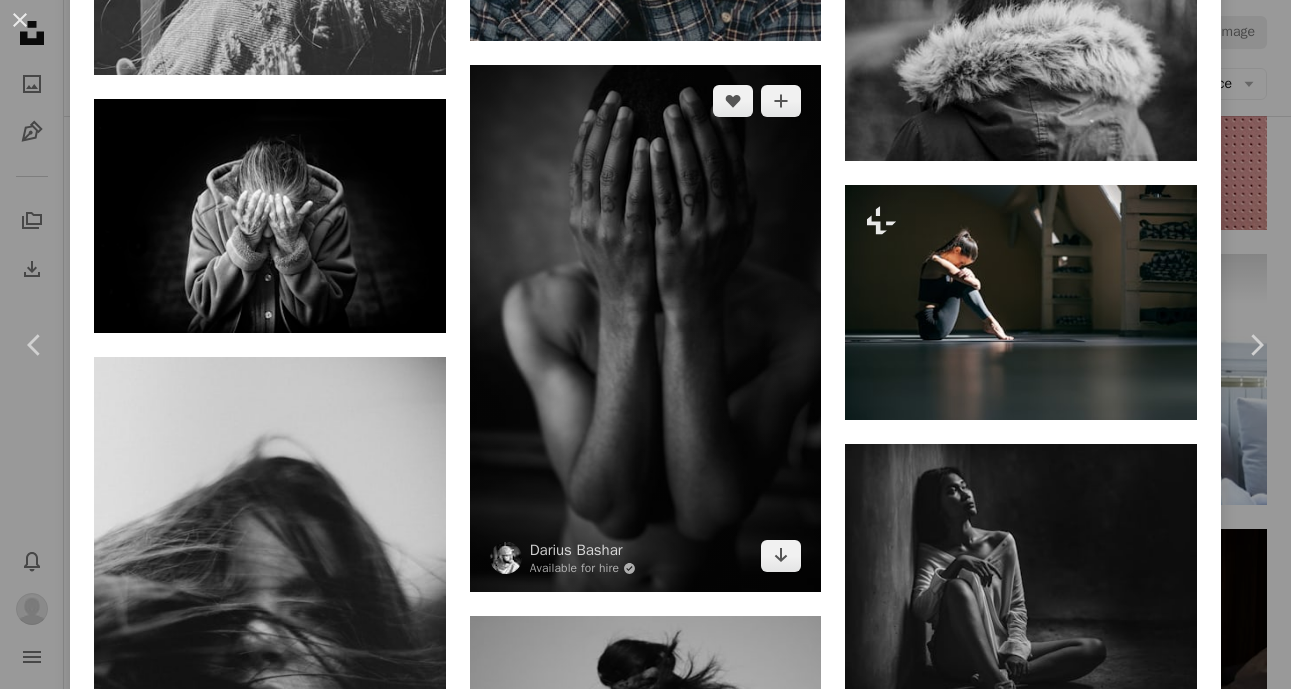 click at bounding box center (646, 329) 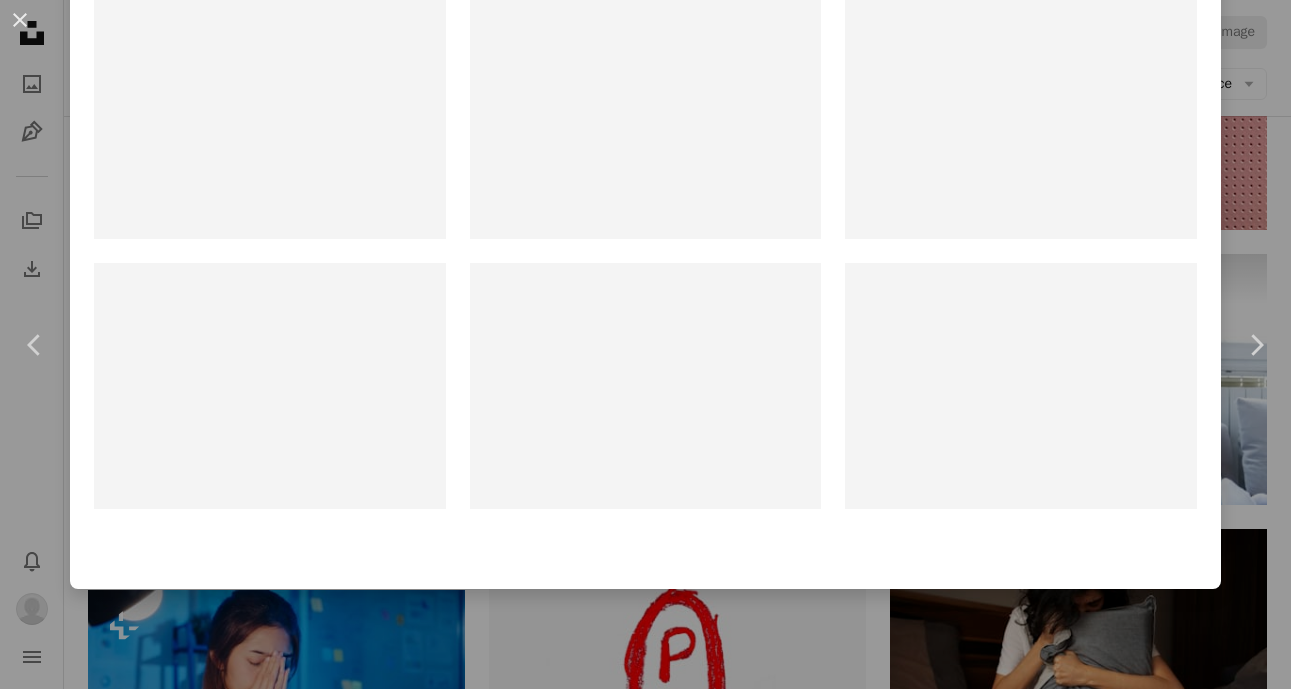 scroll, scrollTop: 0, scrollLeft: 0, axis: both 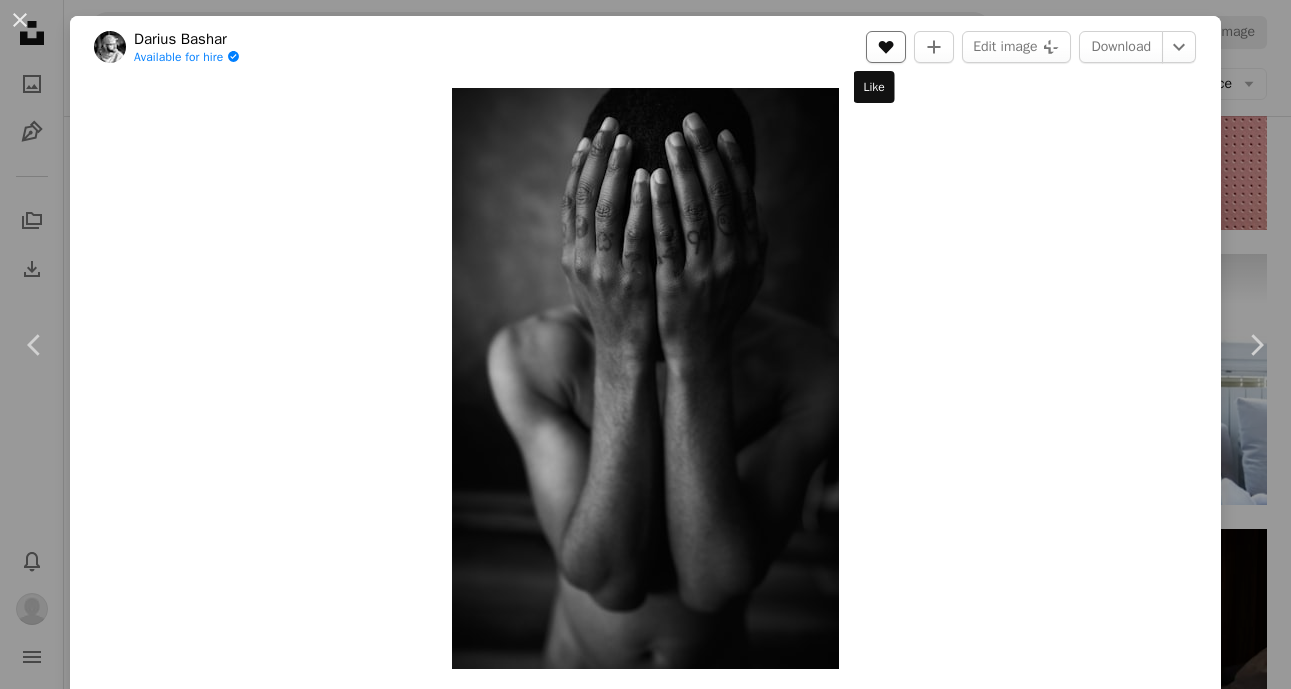 click on "A heart" 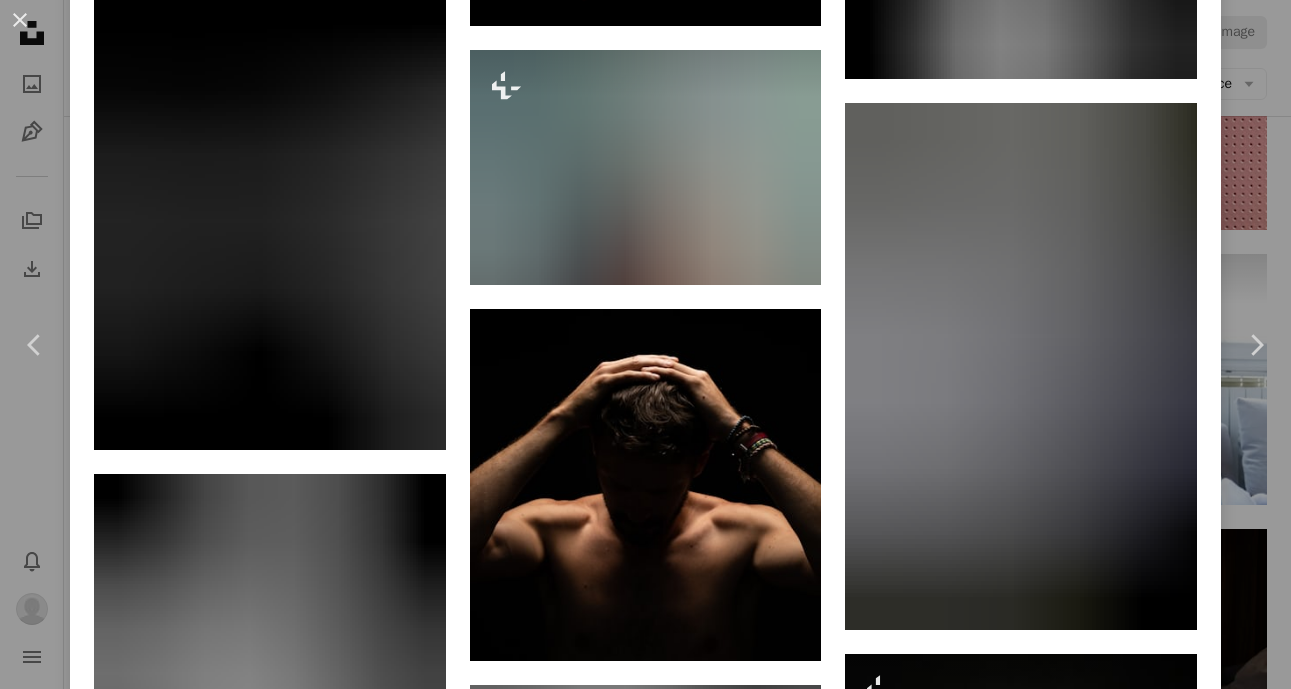 scroll, scrollTop: 2126, scrollLeft: 0, axis: vertical 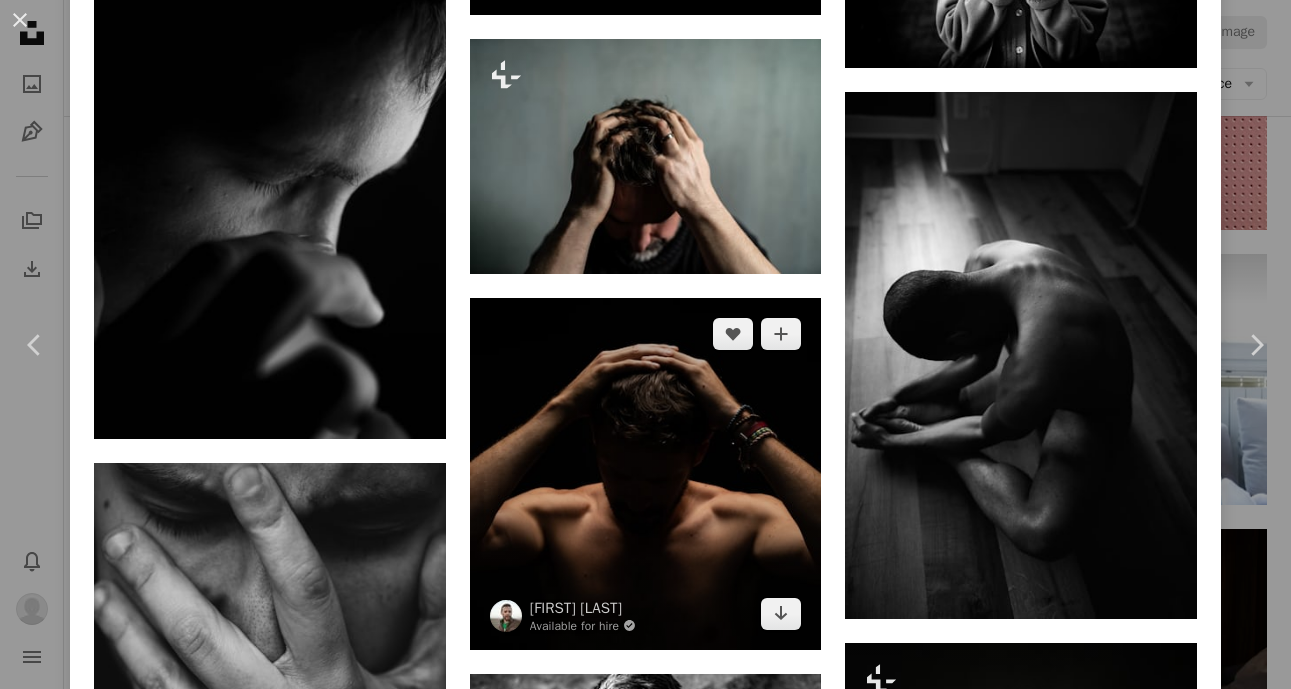 click at bounding box center (646, 474) 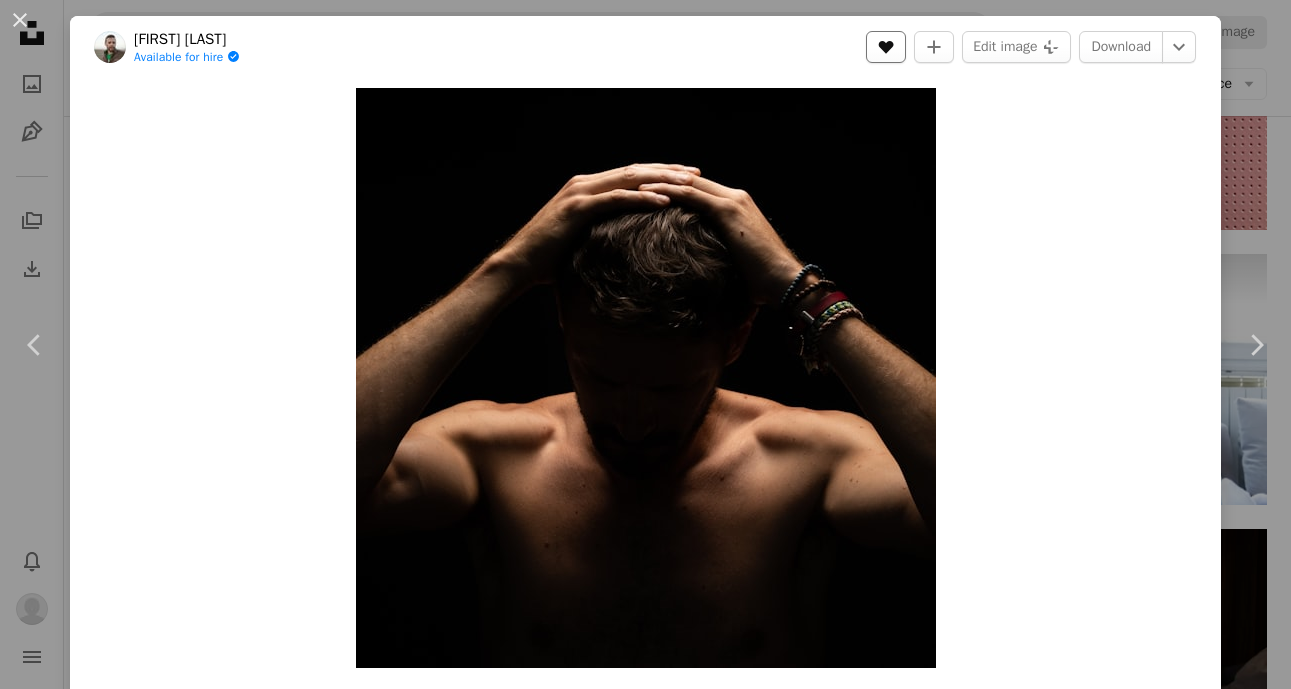 click on "A heart" at bounding box center (886, 47) 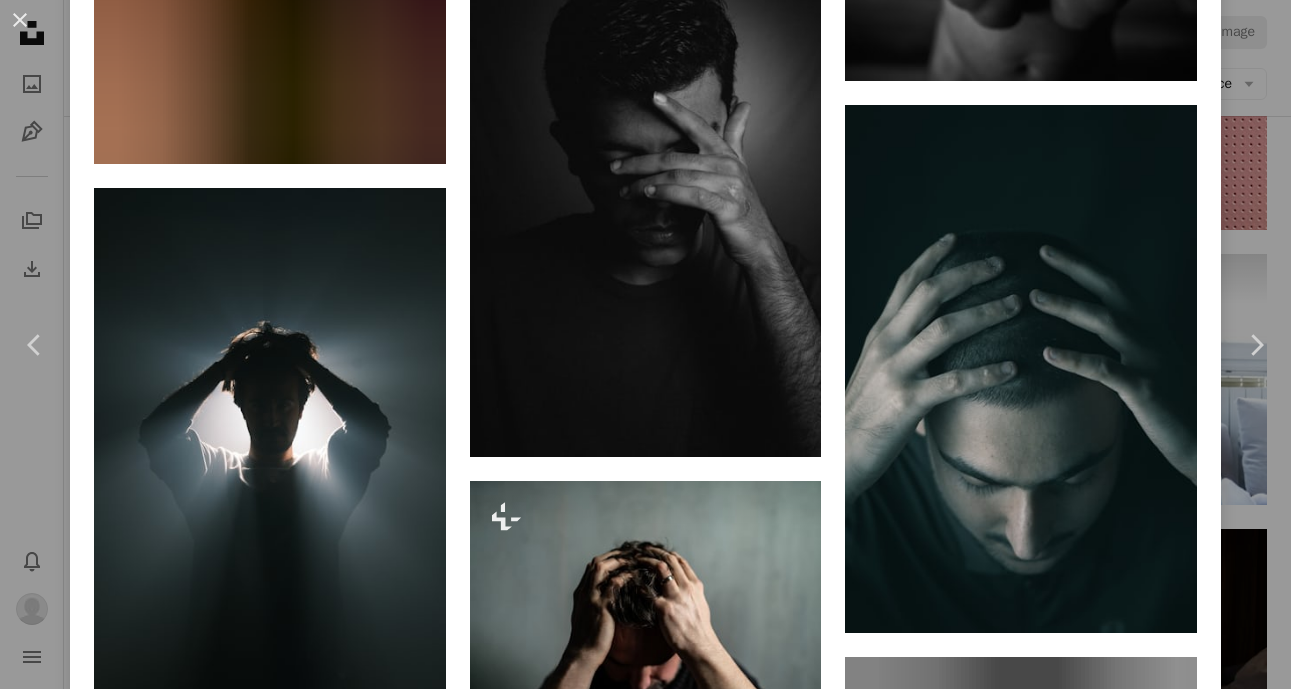 scroll, scrollTop: 1920, scrollLeft: 0, axis: vertical 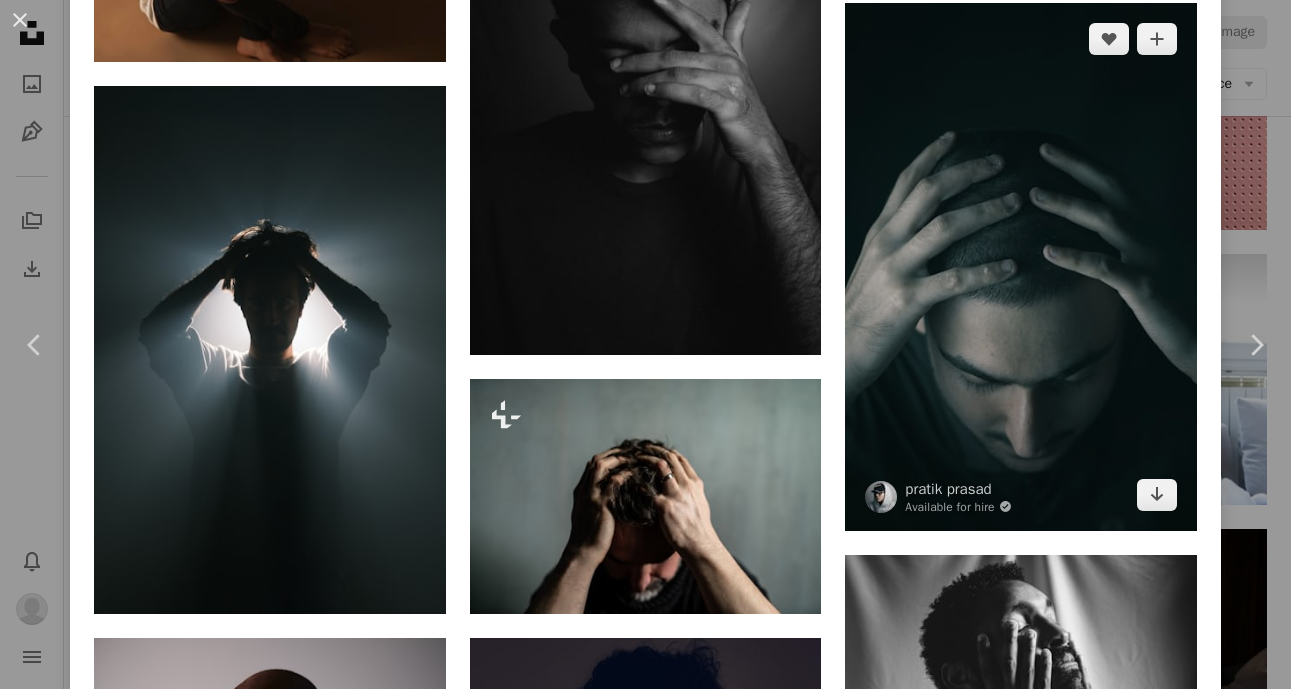click at bounding box center (1021, 266) 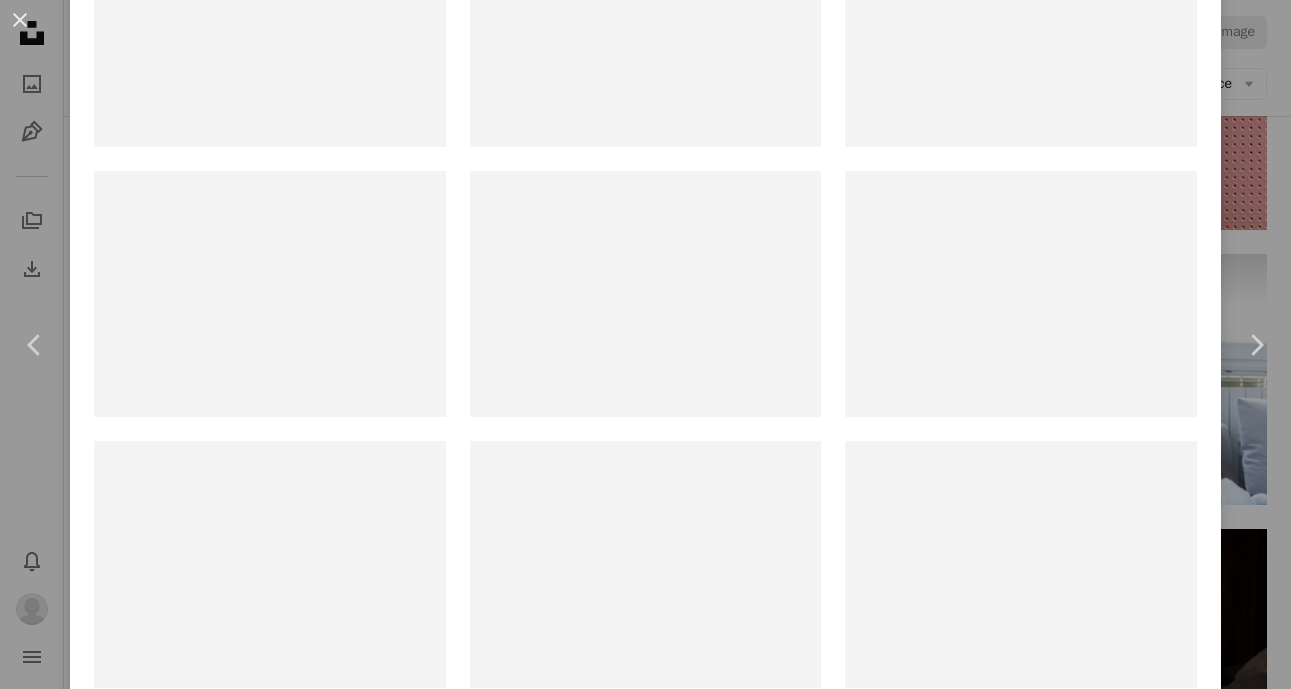 scroll, scrollTop: 0, scrollLeft: 0, axis: both 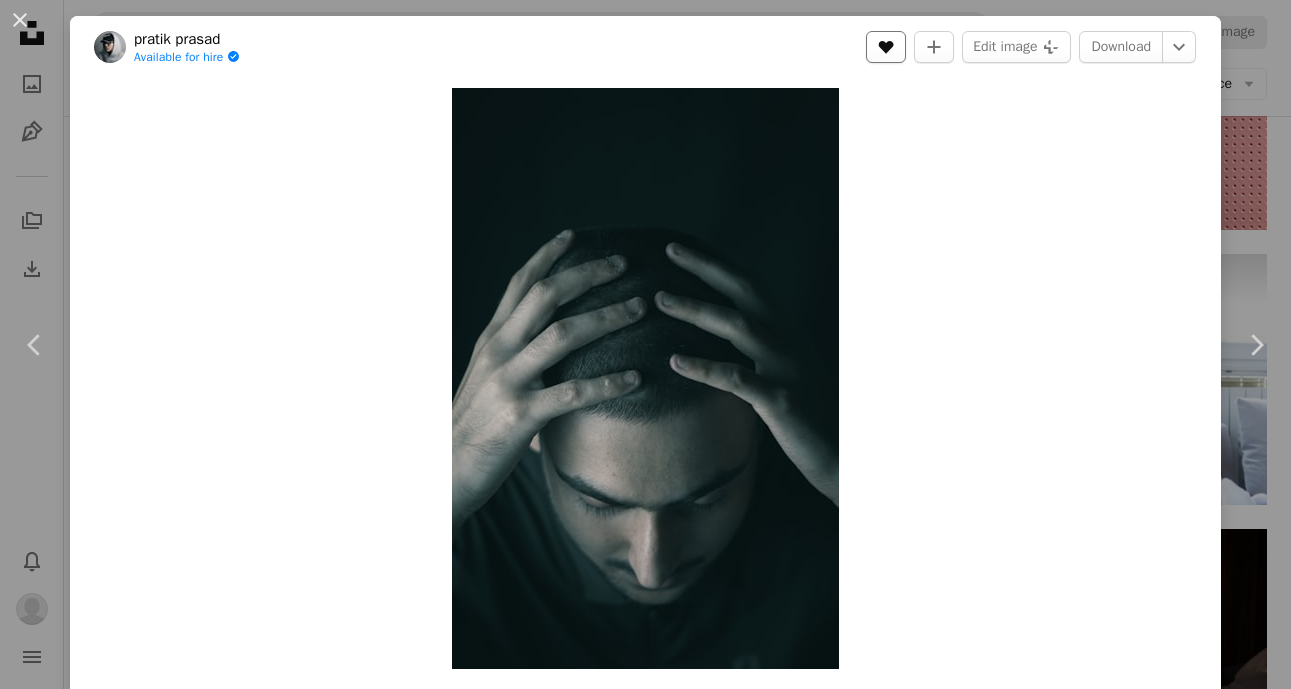 click on "A heart" at bounding box center (886, 47) 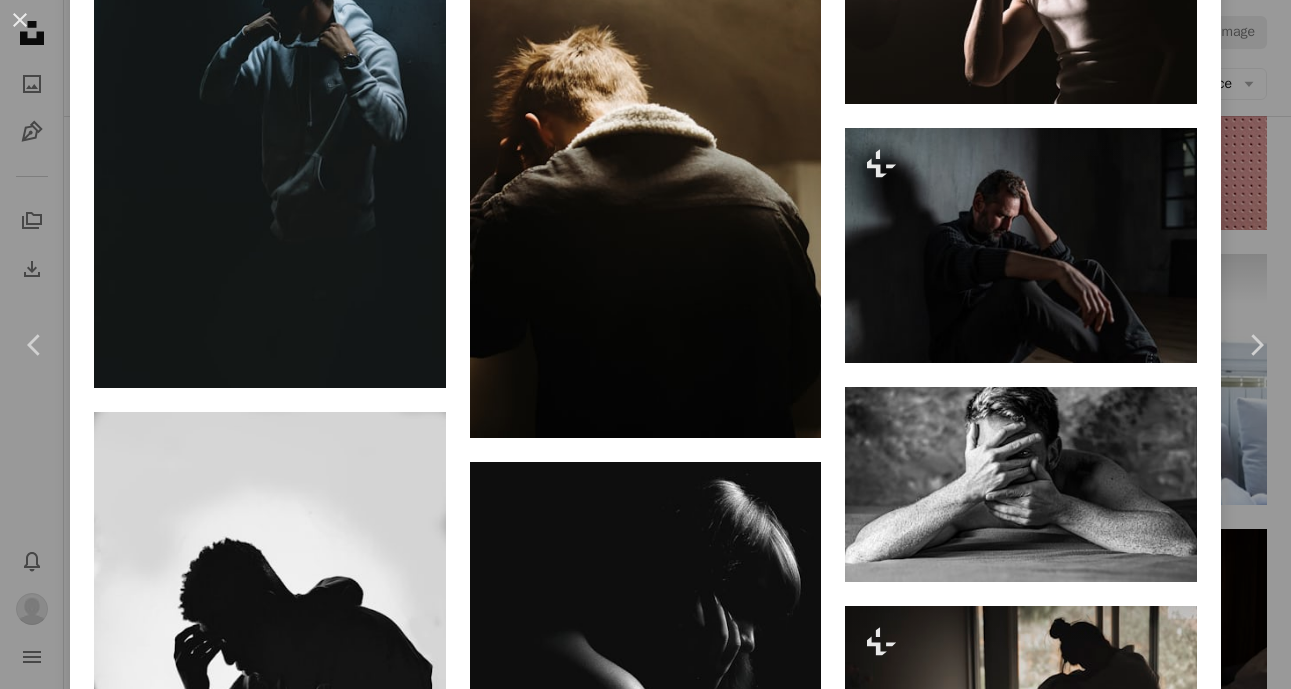 scroll, scrollTop: 4731, scrollLeft: 0, axis: vertical 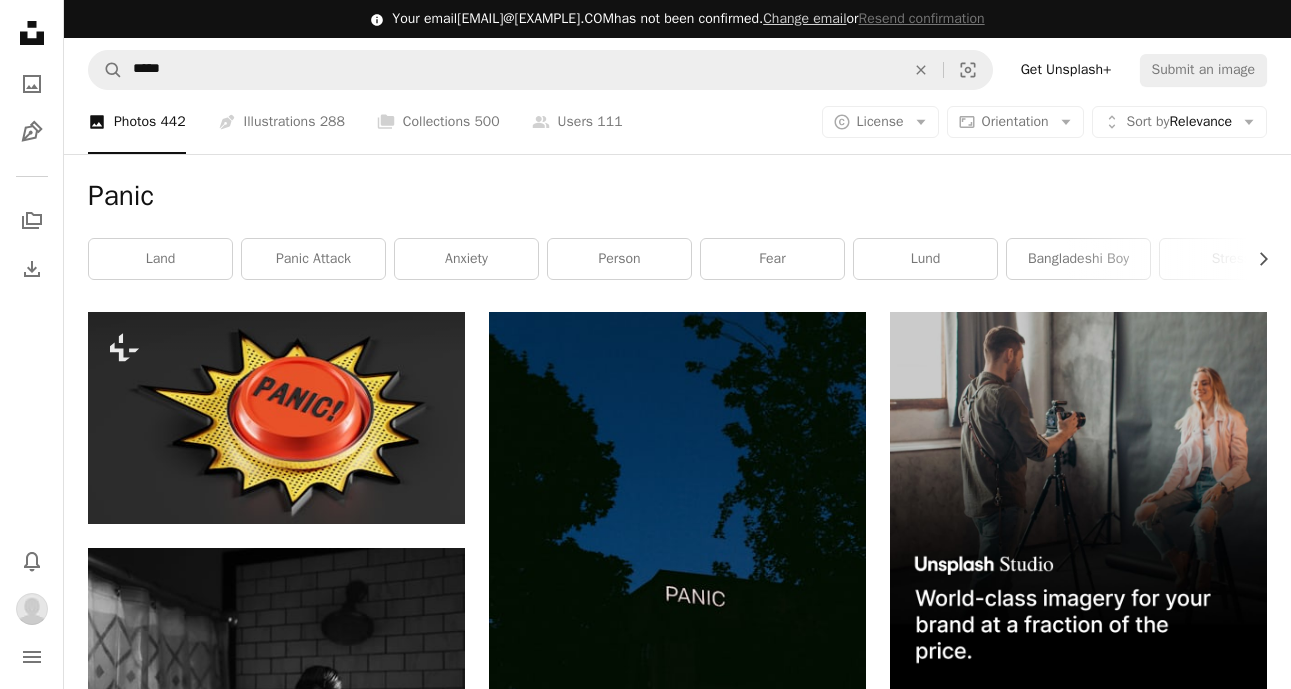 click on "Unsplash logo Unsplash Home" 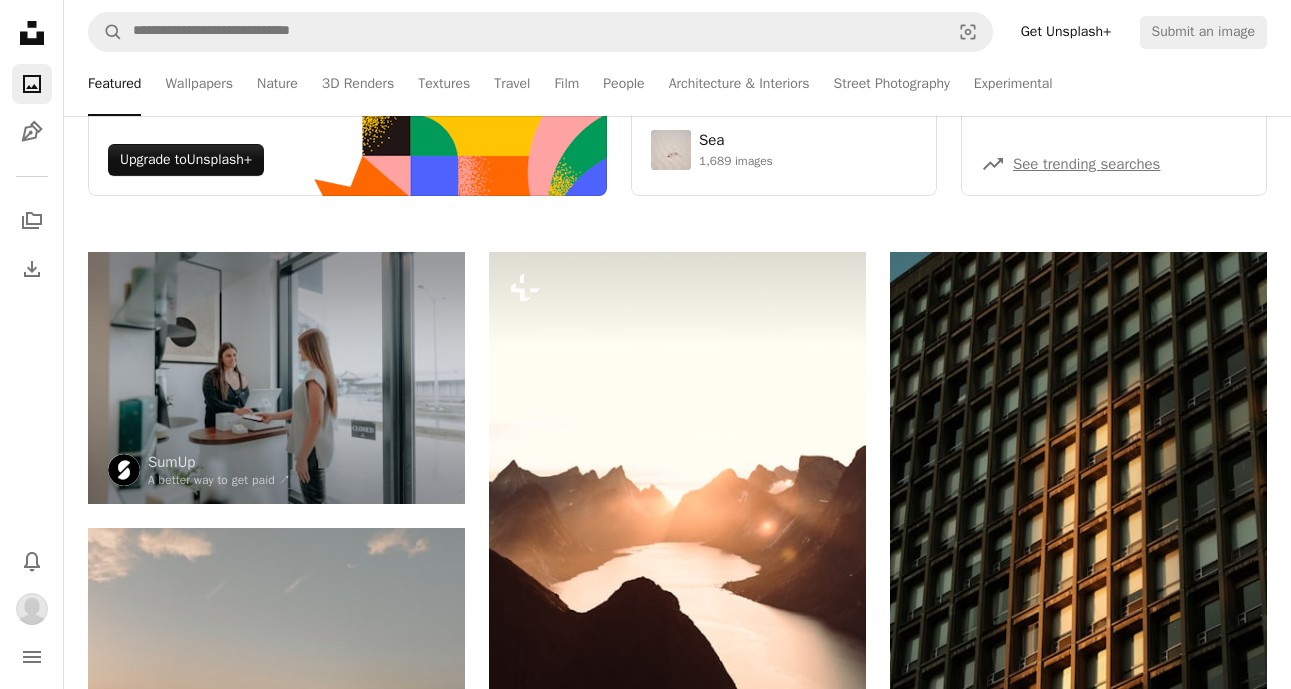 scroll, scrollTop: 317, scrollLeft: 0, axis: vertical 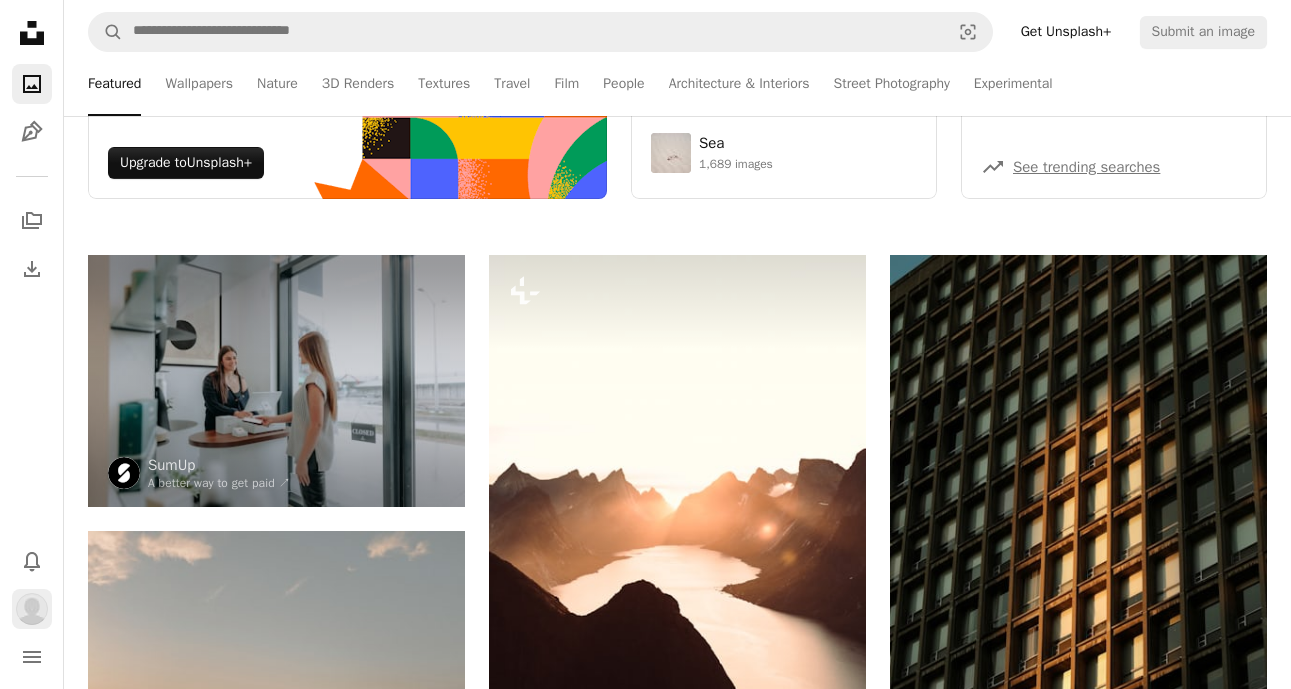 click at bounding box center [32, 609] 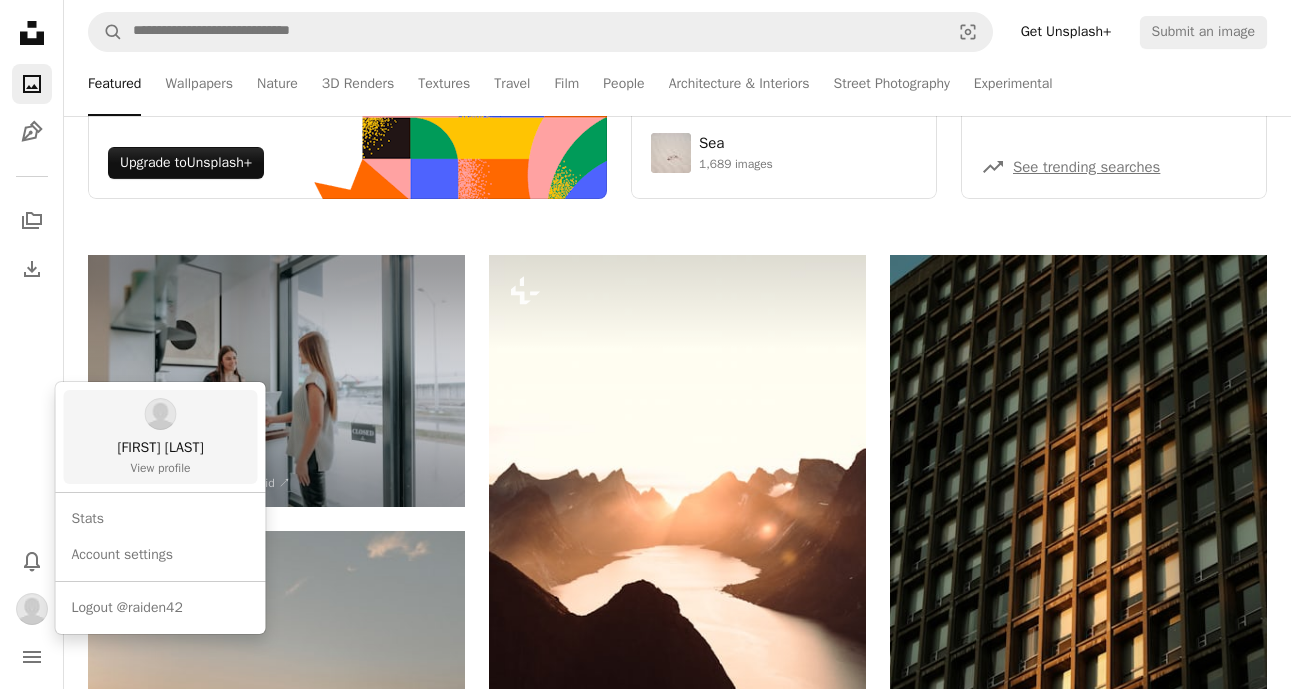 click on "[FIRST] [LAST]" at bounding box center (160, 448) 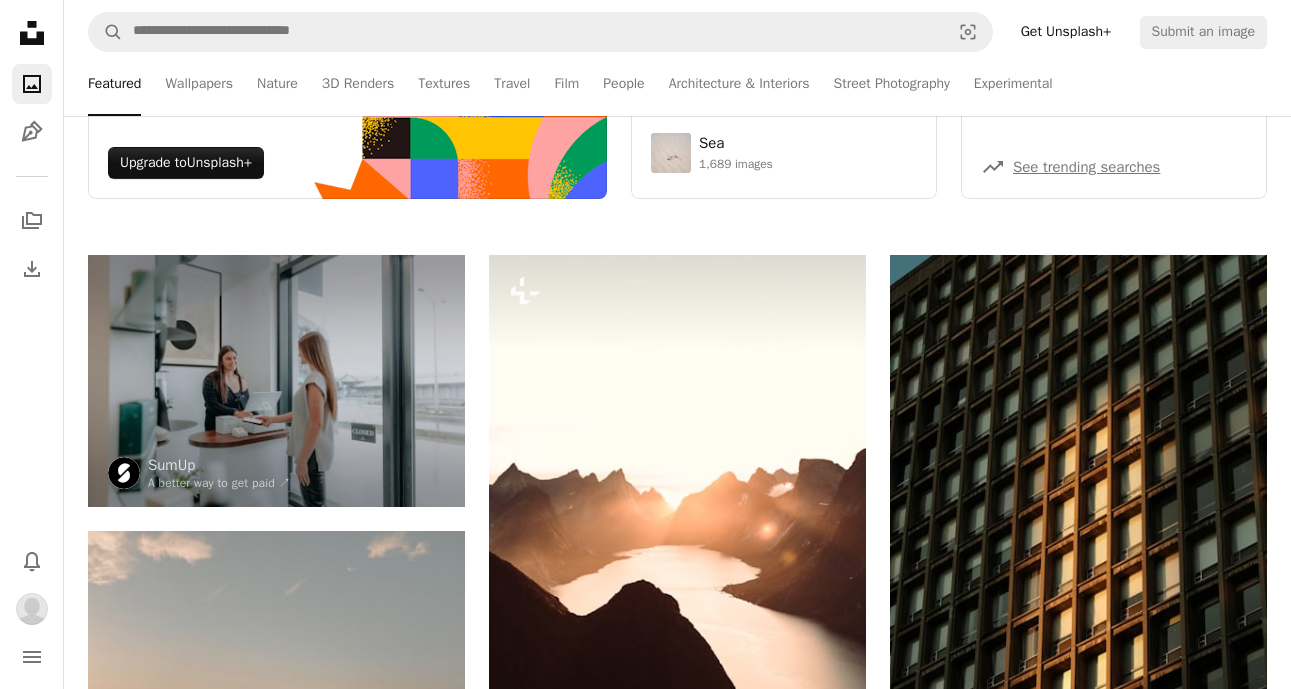 scroll, scrollTop: 0, scrollLeft: 0, axis: both 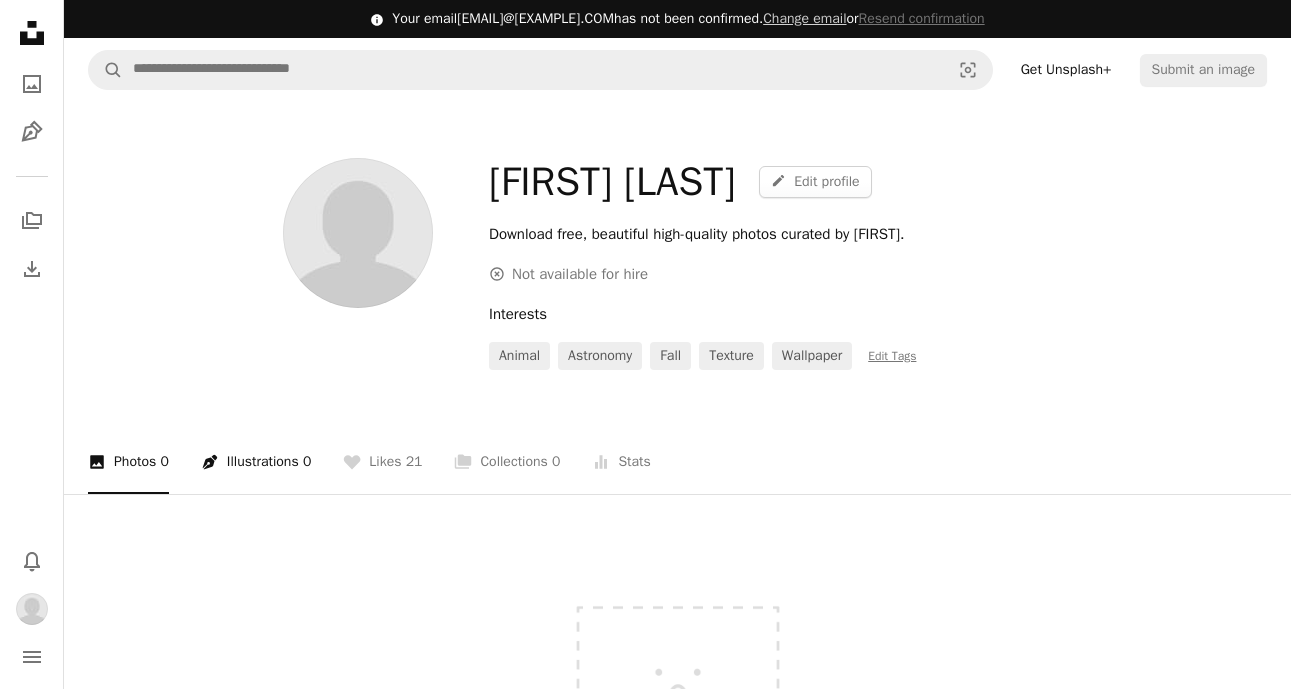 click on "Pen Tool Illustrations   0" at bounding box center [256, 462] 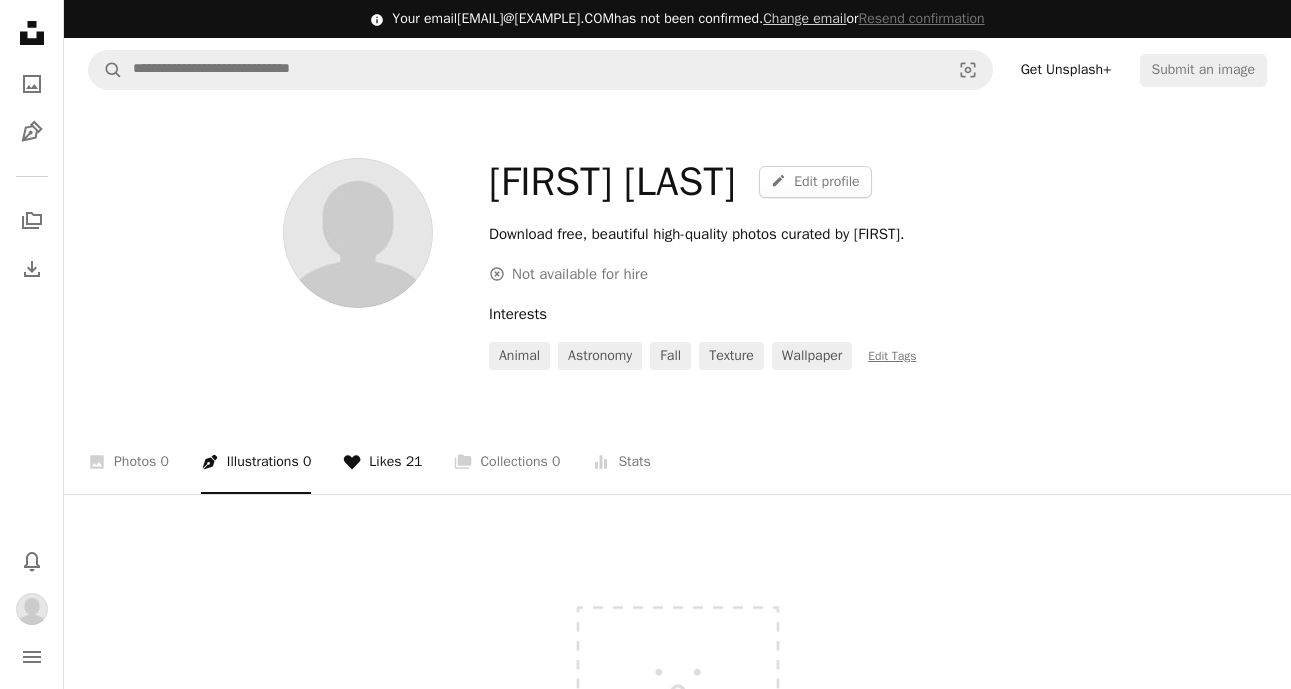 click on "A heart Likes   21" at bounding box center (382, 462) 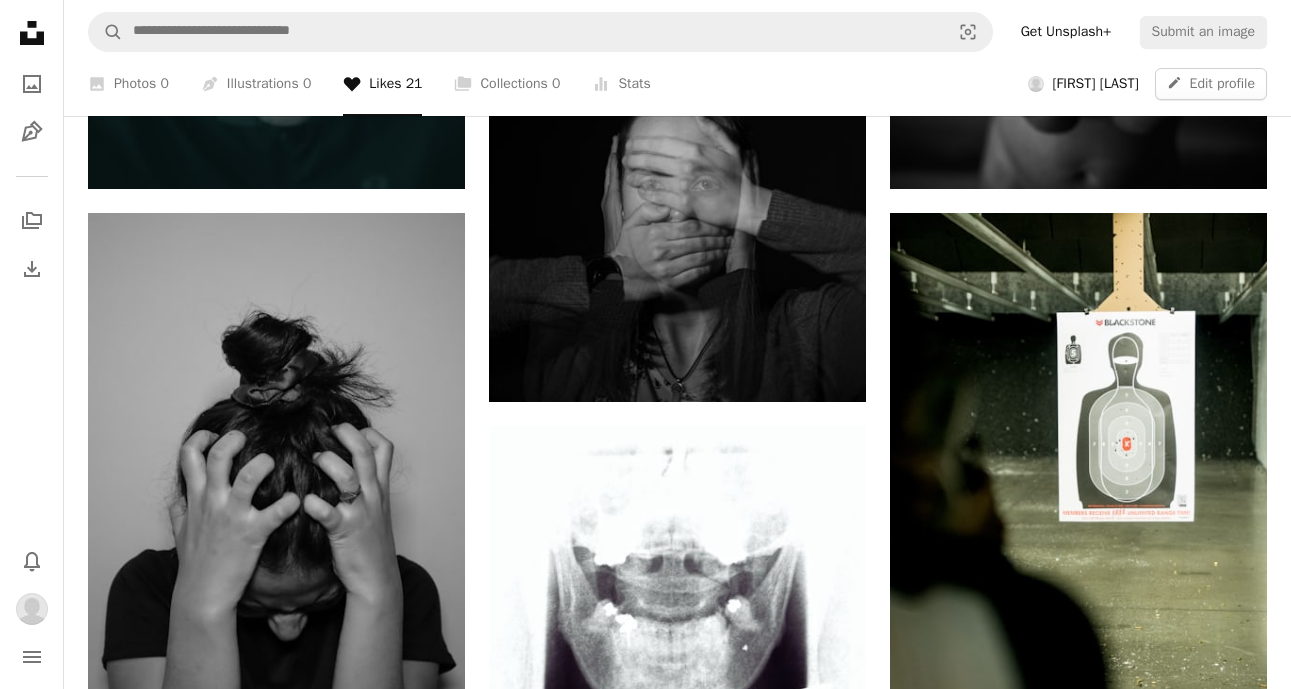 scroll, scrollTop: 1146, scrollLeft: 0, axis: vertical 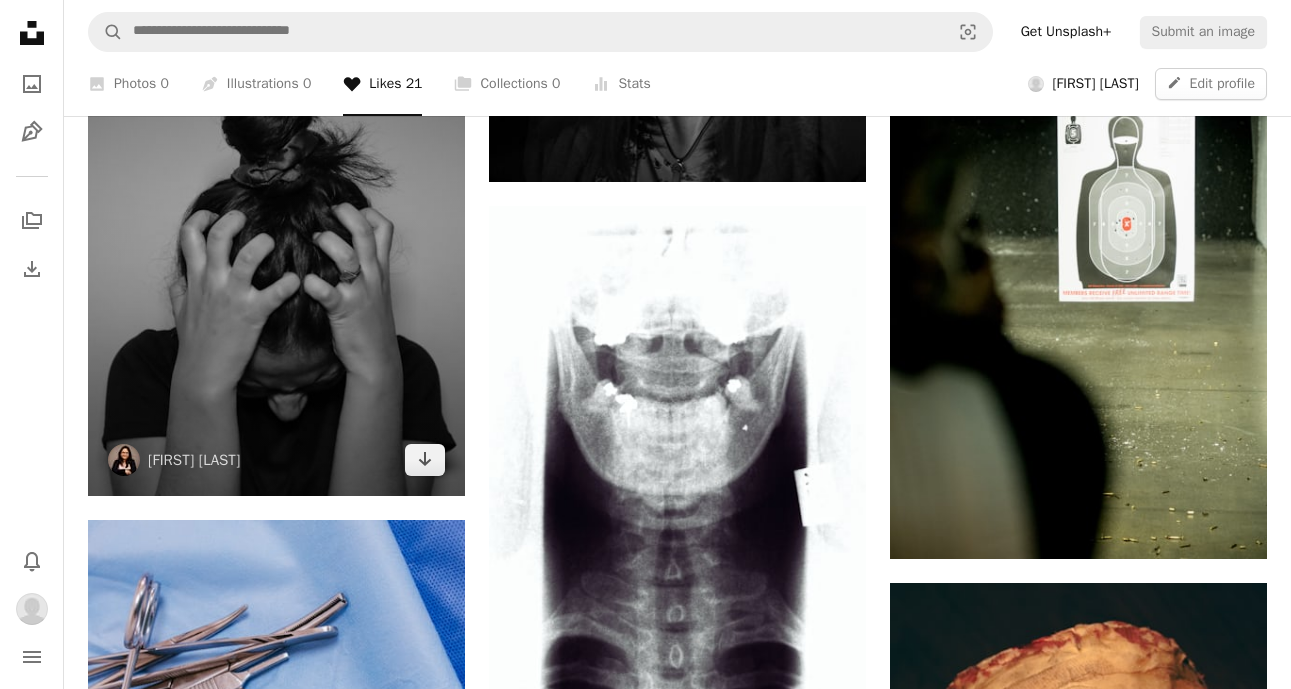 click at bounding box center [276, 244] 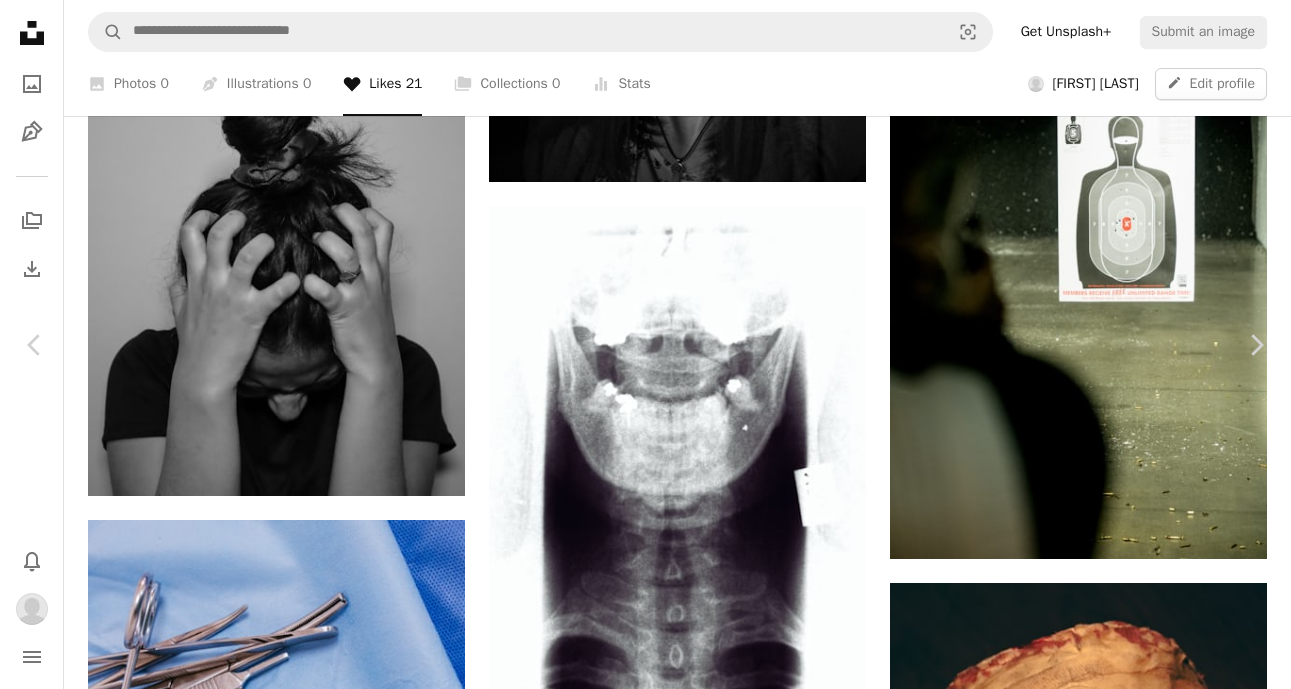 click on "Download" at bounding box center (1121, 2850) 